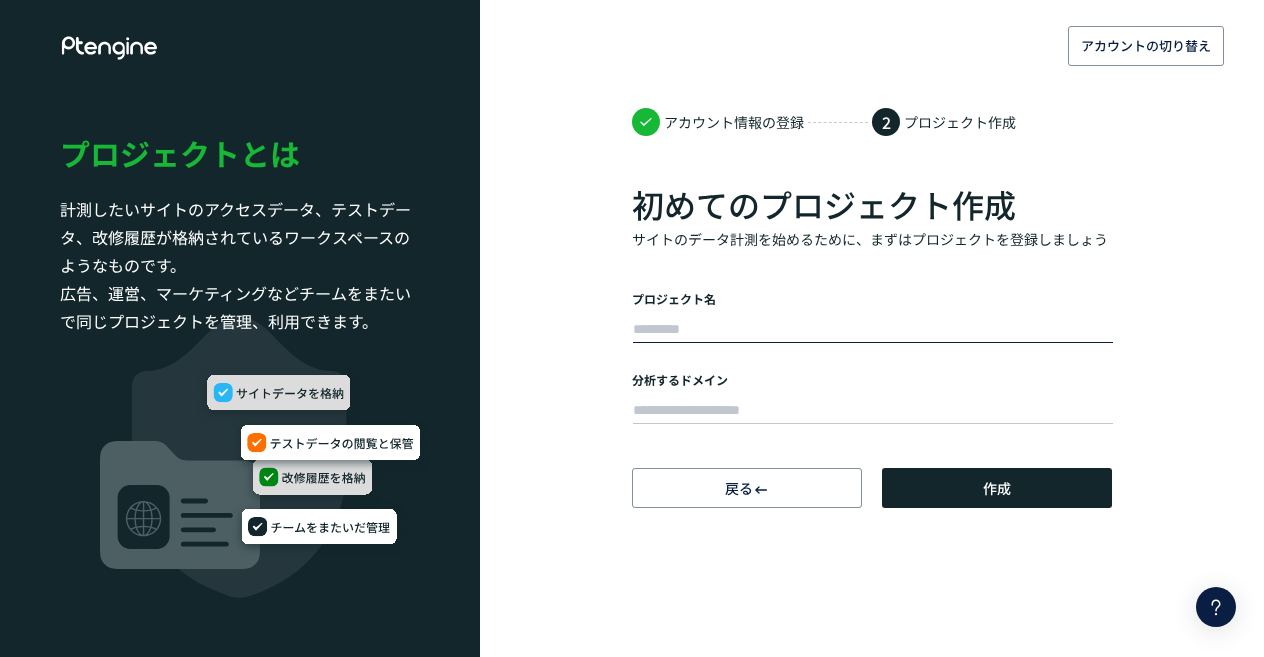 scroll, scrollTop: 0, scrollLeft: 0, axis: both 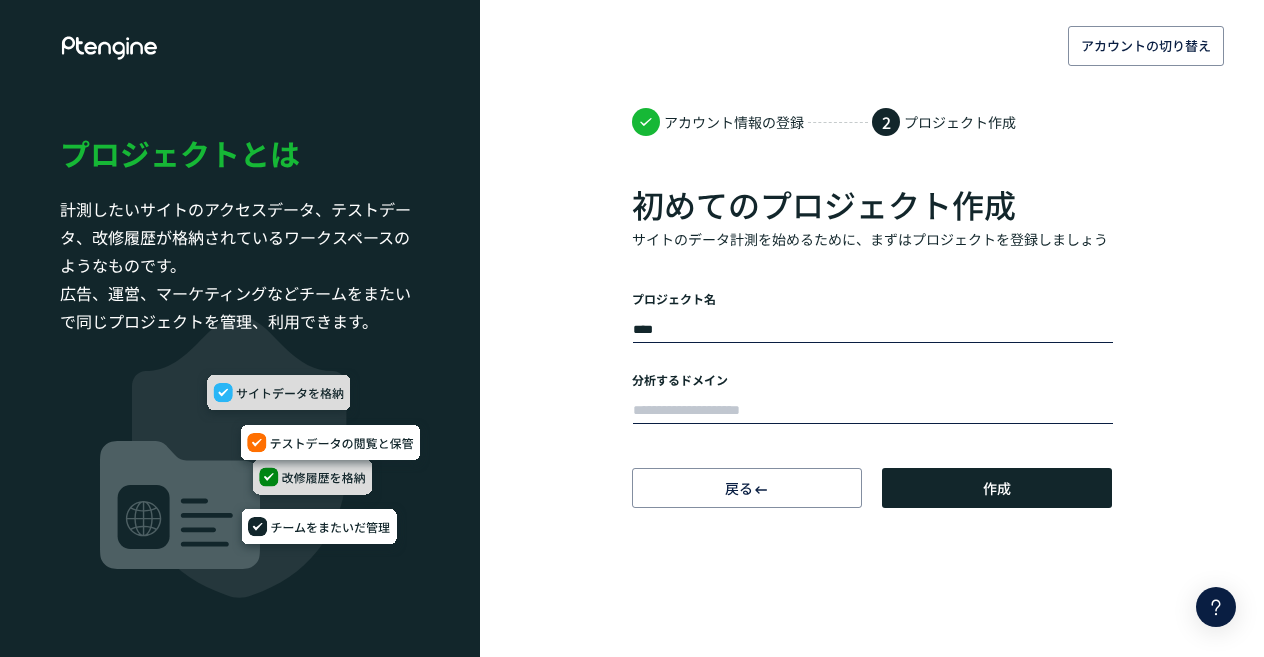 type on "****" 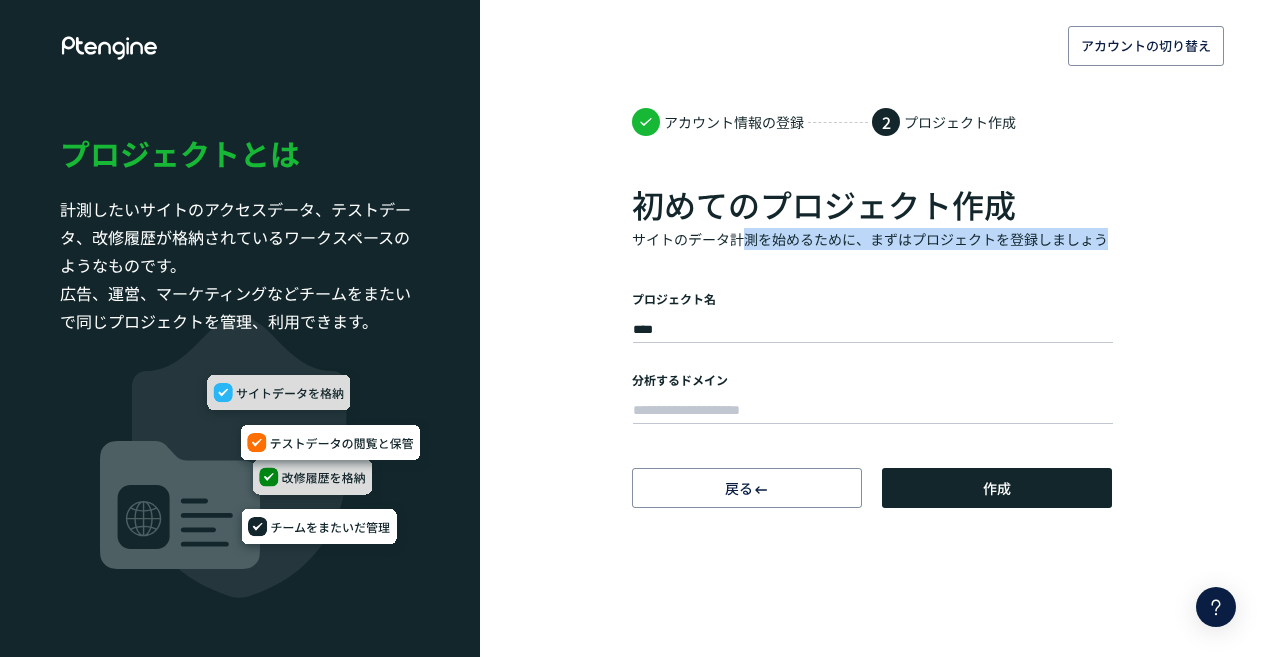 drag, startPoint x: 750, startPoint y: 239, endPoint x: 1104, endPoint y: 237, distance: 354.00565 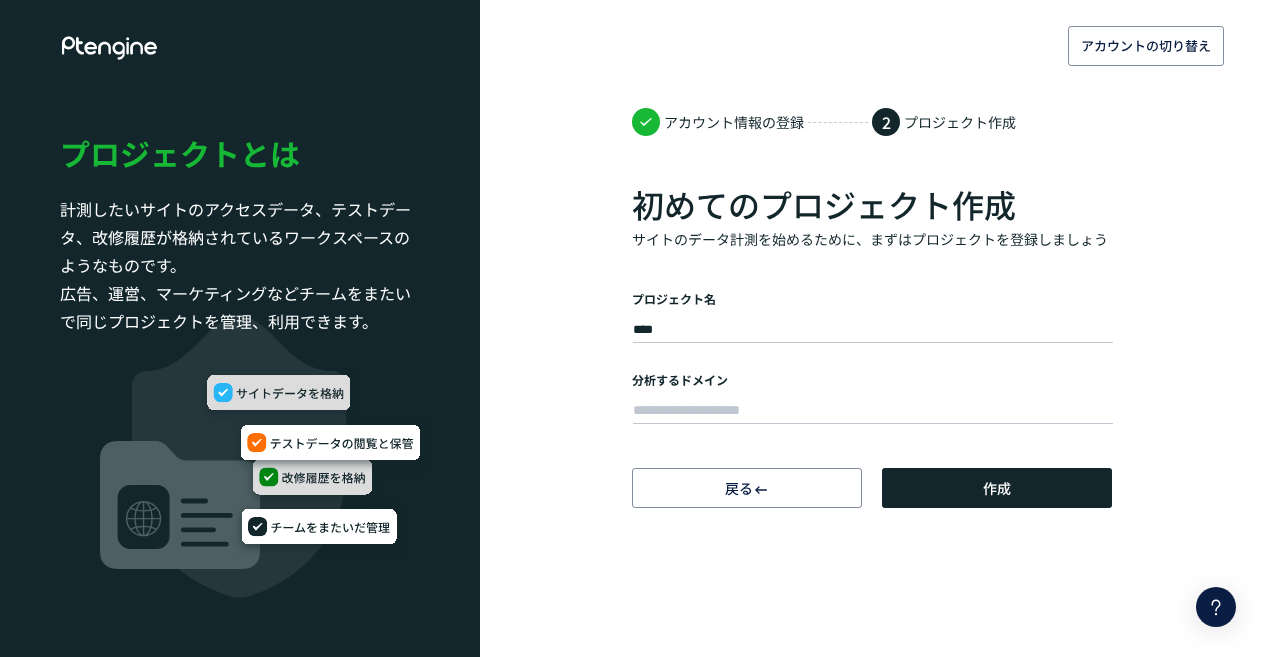 click 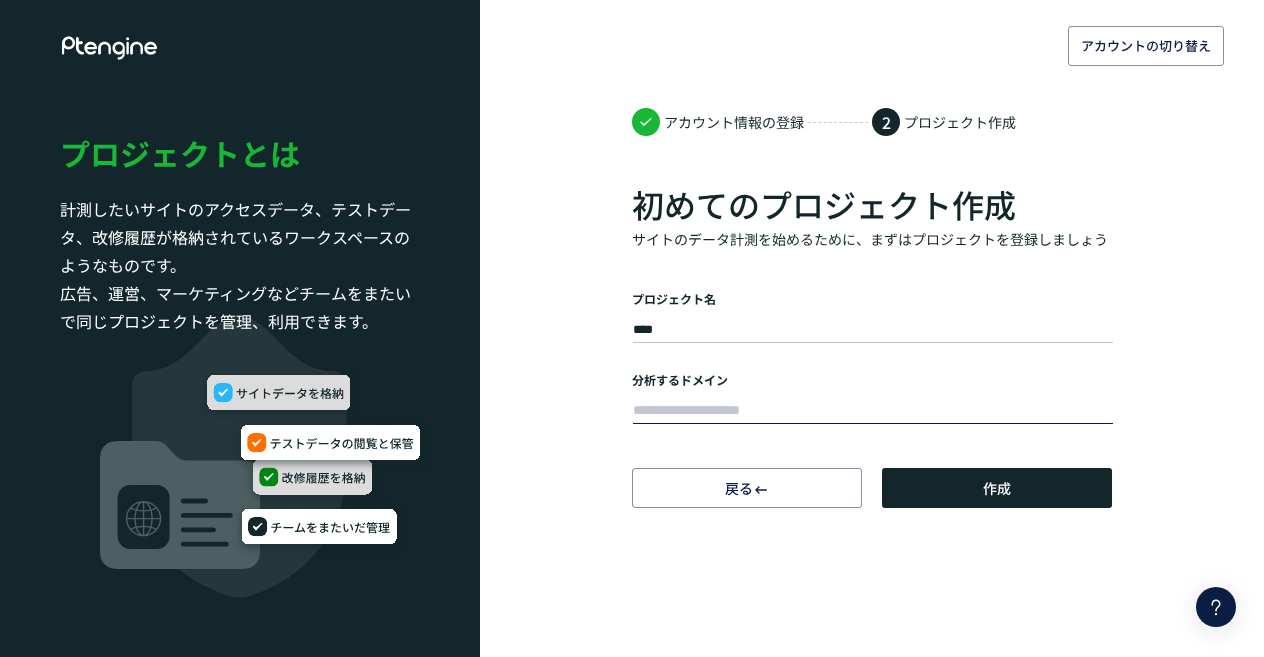 click at bounding box center [873, 411] 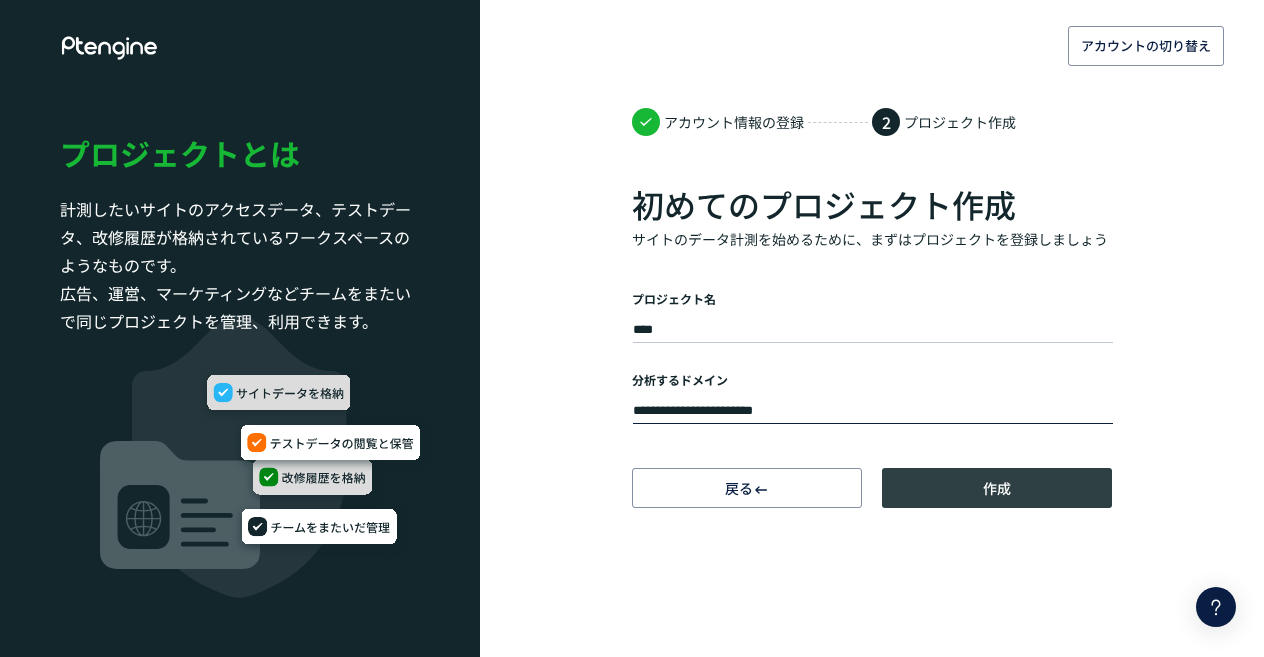 type on "**********" 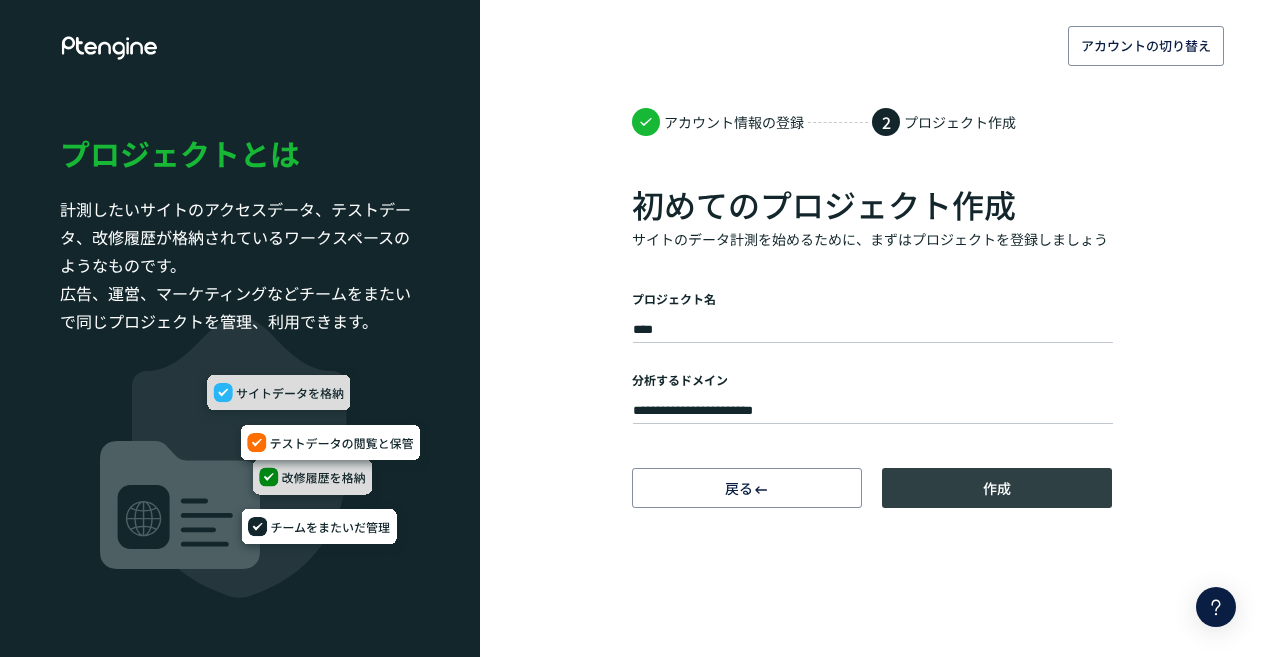 click on "作成" at bounding box center [997, 488] 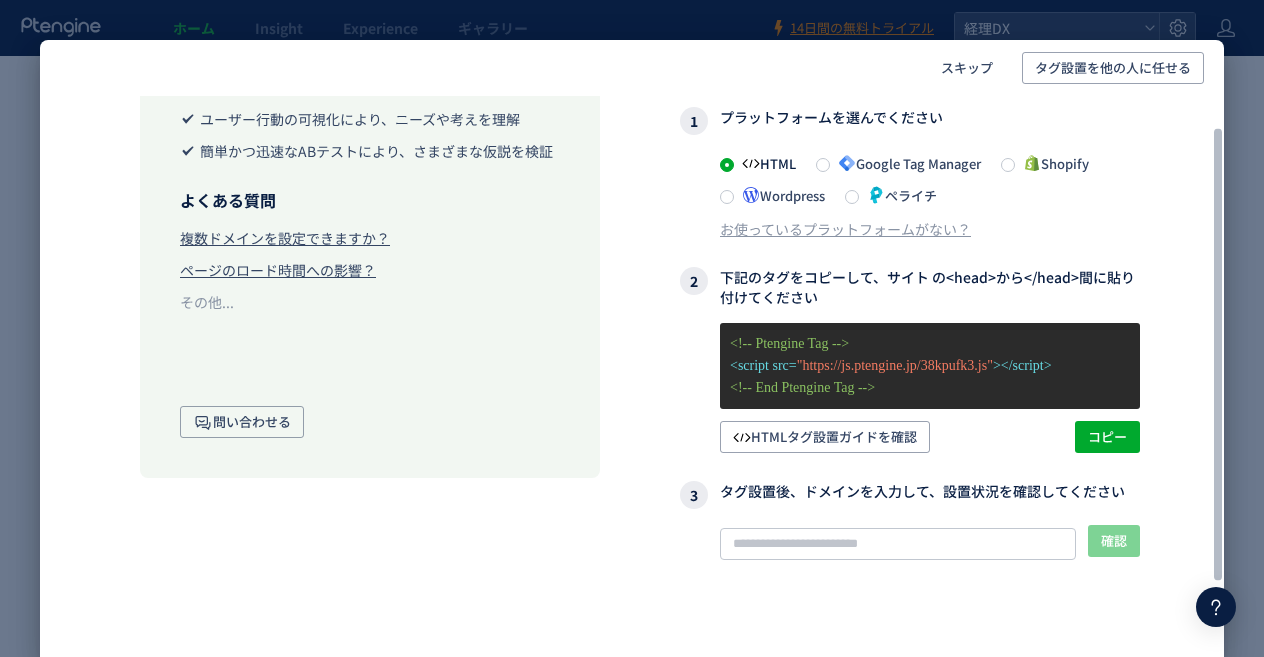 scroll, scrollTop: 0, scrollLeft: 0, axis: both 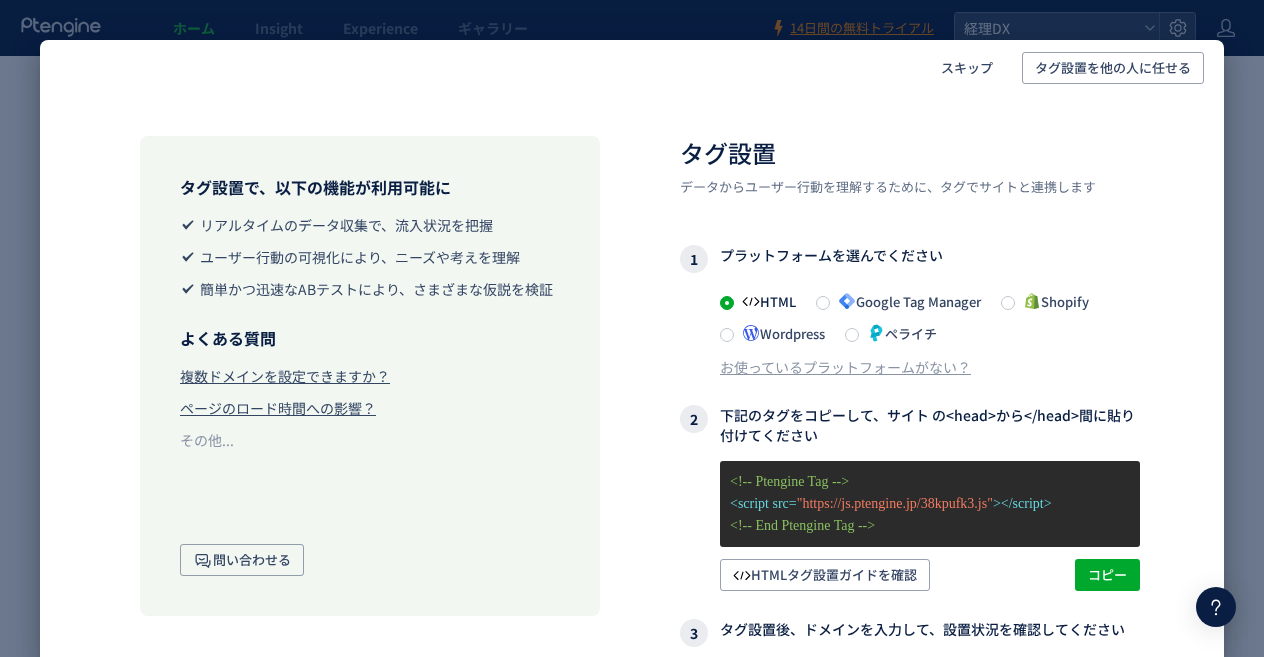 click on "スキップ タグ設置を他の人に任せる タグ設置で、以下の機能が利用可能に  リアルタイムのデータ収集で、流入状況を把握  ユーザー行動の可視化により、ニーズや考えを理解  簡単かつ迅速なABテストにより、さまざまな仮説を検証 よくある質問 複数ドメインを設定できますか？ ページのロード時間への影響？ その他...  問い合わせる タグ設置 データからユーザー行動を理解するために、タグでサイトと連携します 1  プラットフォームを選んでください  HTML  Google Tag Manager  Shopify  Wordpress  ペライチ お使っているプラットフォームがない？ 2  下記のタグをコピーして、サイト  の<head>から</head>間に貼り付けてください <!-- Ptengine Tag -->  <script src= "https://js.ptengine.jp/38kpufk3.js" ></script>  <!-- End Ptengine Tag -->  HTMLタグ設置ガイドを確認 コピー 3確認 記事" 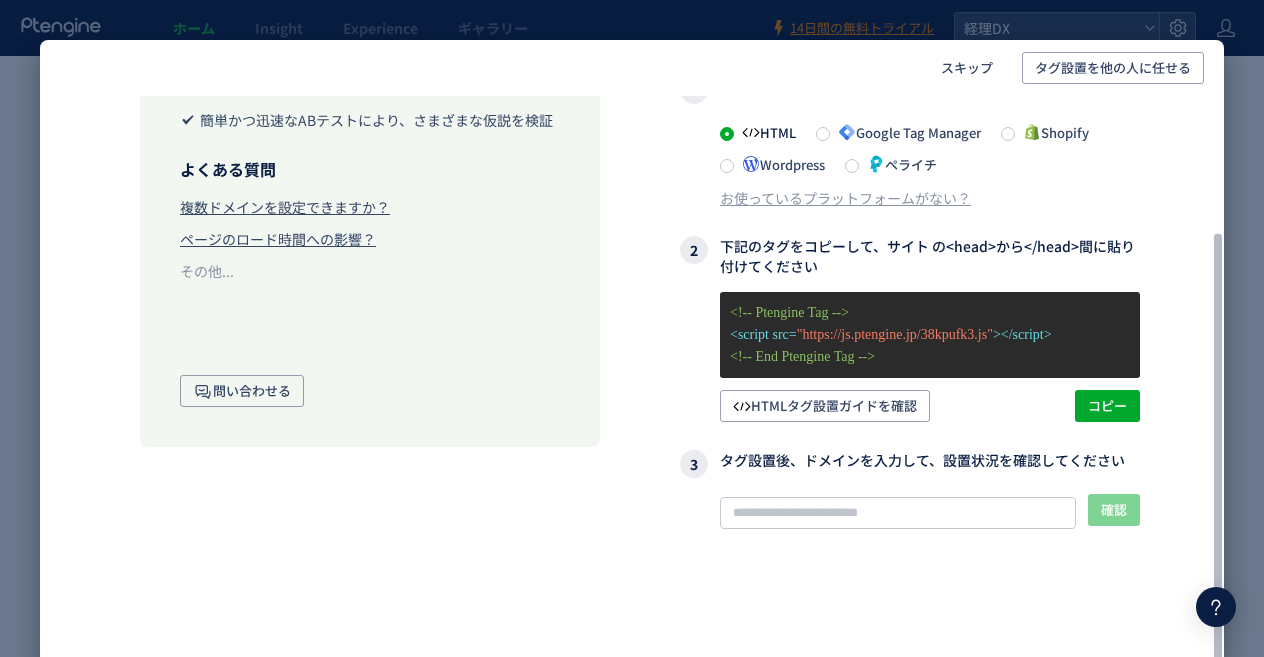 scroll, scrollTop: 182, scrollLeft: 0, axis: vertical 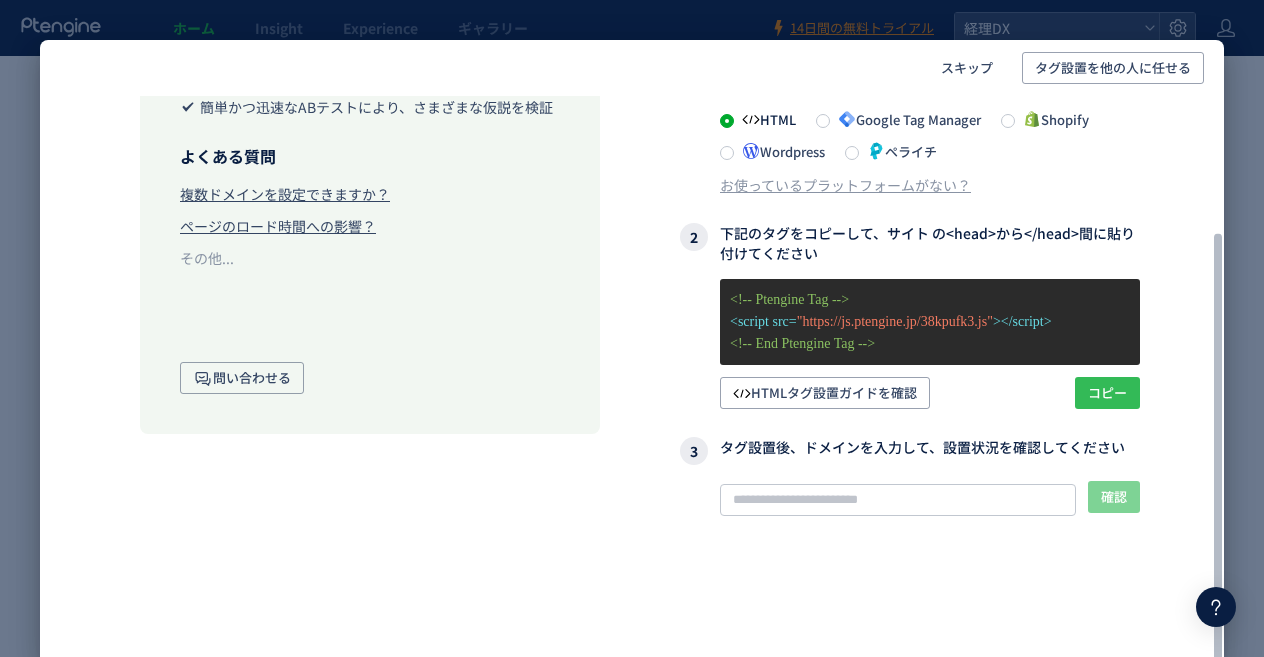 click on "タグ設置 データからユーザー行動を理解するために、タグでサイトと連携します 1  プラットフォームを選んでください  HTML  Google Tag Manager  Shopify  Wordpress  ペライチ お使っているプラットフォームがない？ 2  下記のタグをコピーして、サイト  の<head>から</head>間に貼り付けてください <!-- Ptengine Tag -->  <script src= "https://js.ptengine.jp/38kpufk3.js" ></script>  <!-- End Ptengine Tag -->  HTMLタグ設置ガイドを確認 コピー 3  タグ設置後、ドメインを入力して、設置状況を確認してください 確認  タグが確認できません このサイトでタグが確認できませんので、 記事 に記載されたタグ設定を従って設定してください。また、弊社まで お問い合わせ ください。" at bounding box center [910, 323] 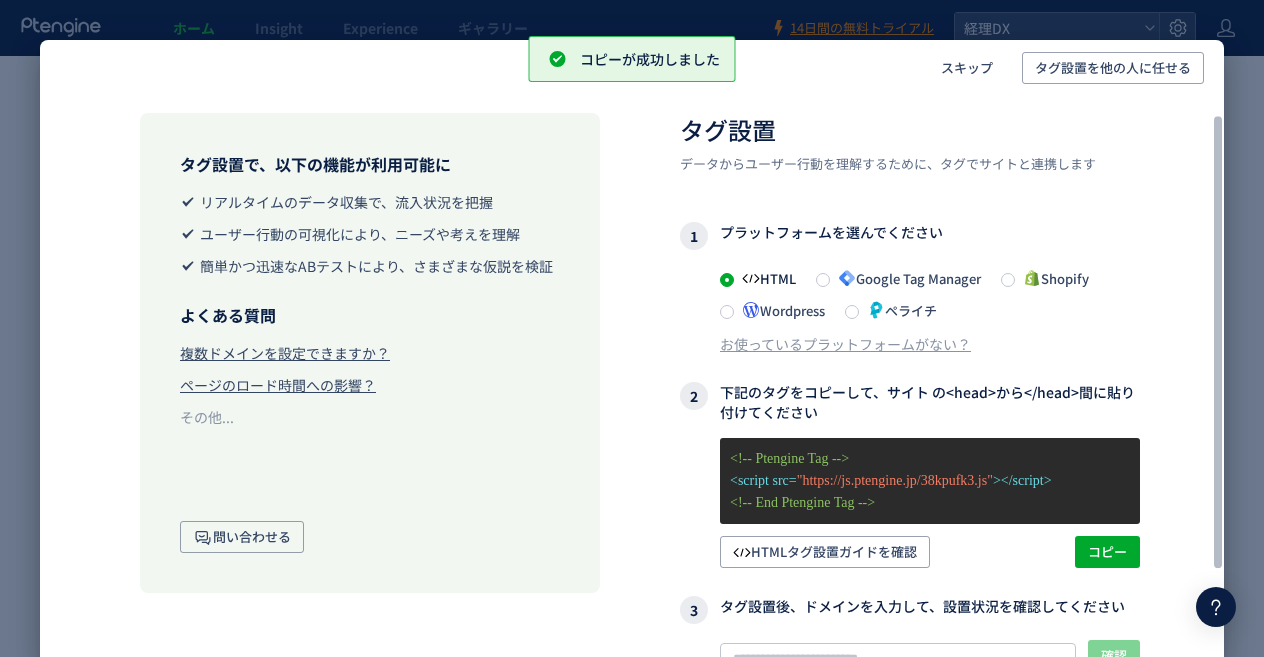 scroll, scrollTop: 0, scrollLeft: 0, axis: both 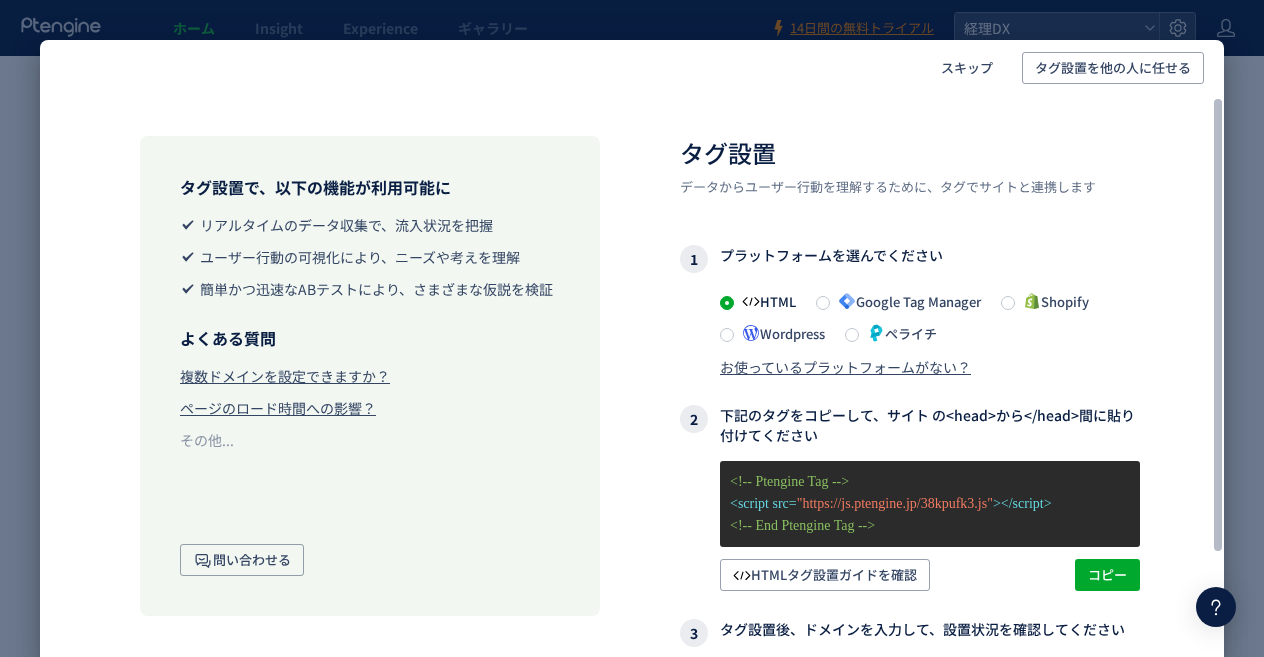 click on "お使っているプラットフォームがない？" at bounding box center [845, 367] 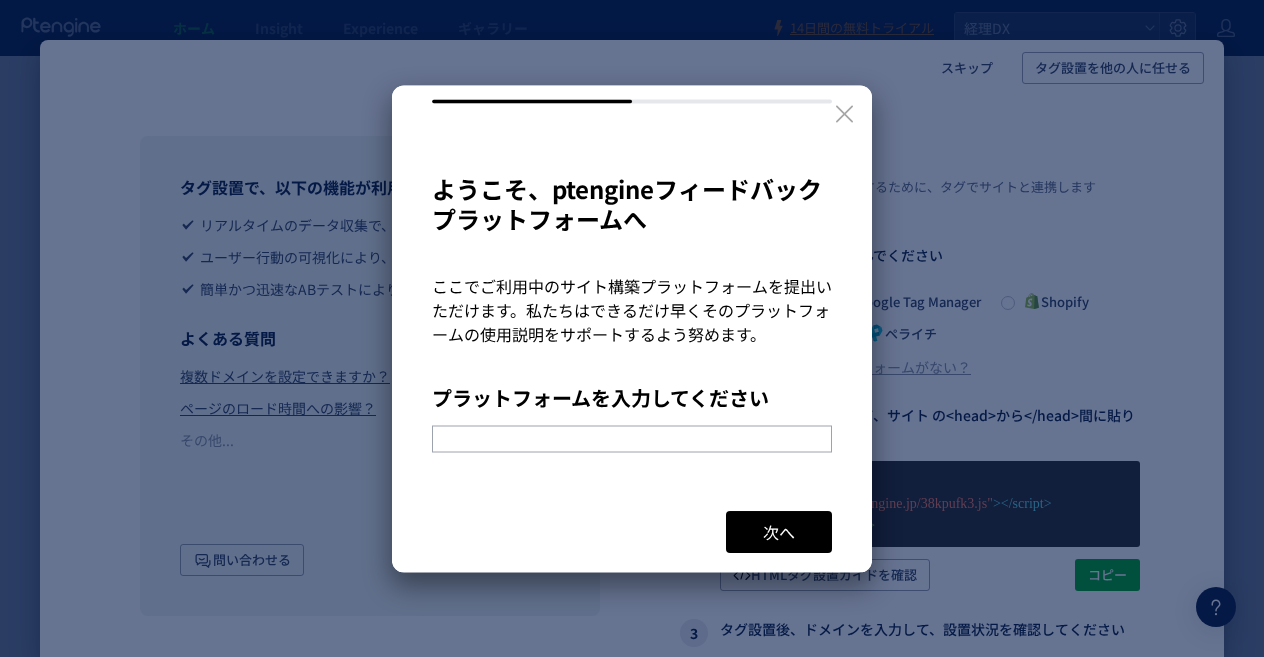 click 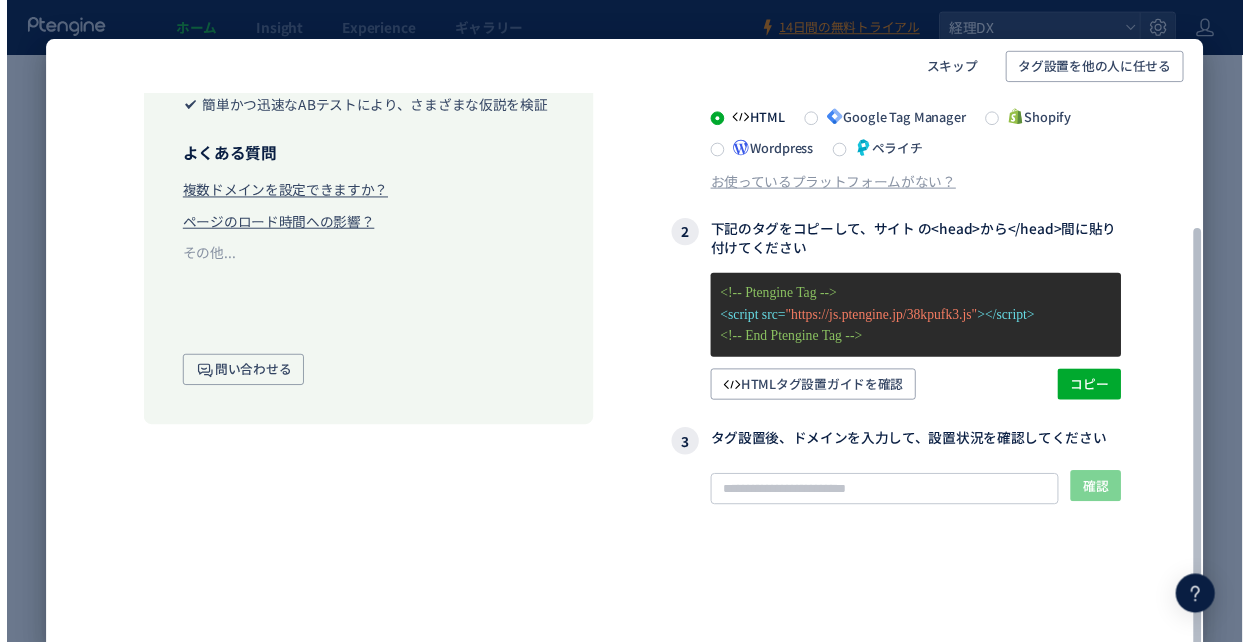 scroll, scrollTop: 0, scrollLeft: 0, axis: both 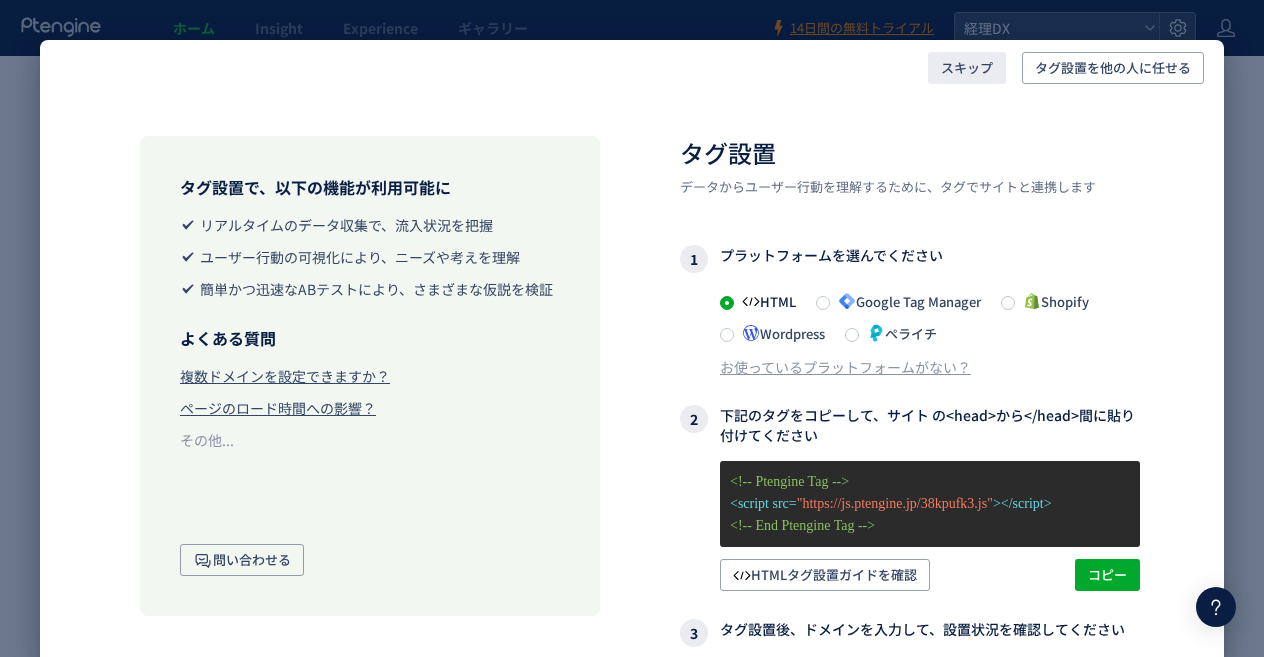 click on "スキップ" at bounding box center (967, 68) 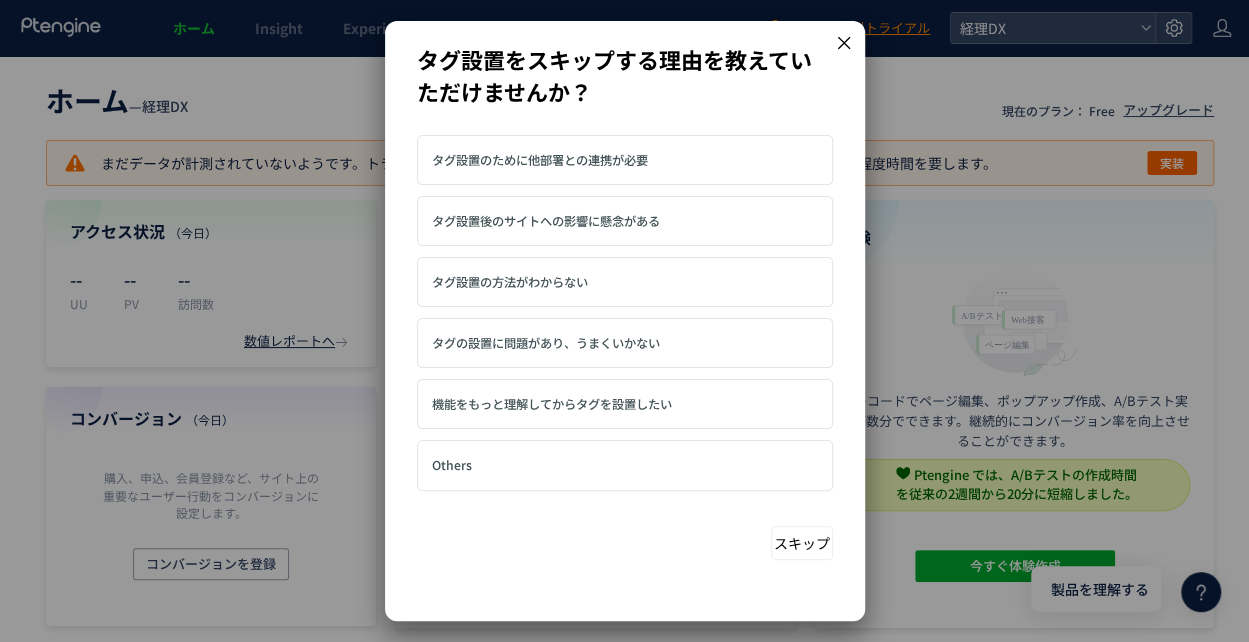 click on "機能をもっと理解してからタグを設置したい" at bounding box center [552, 404] 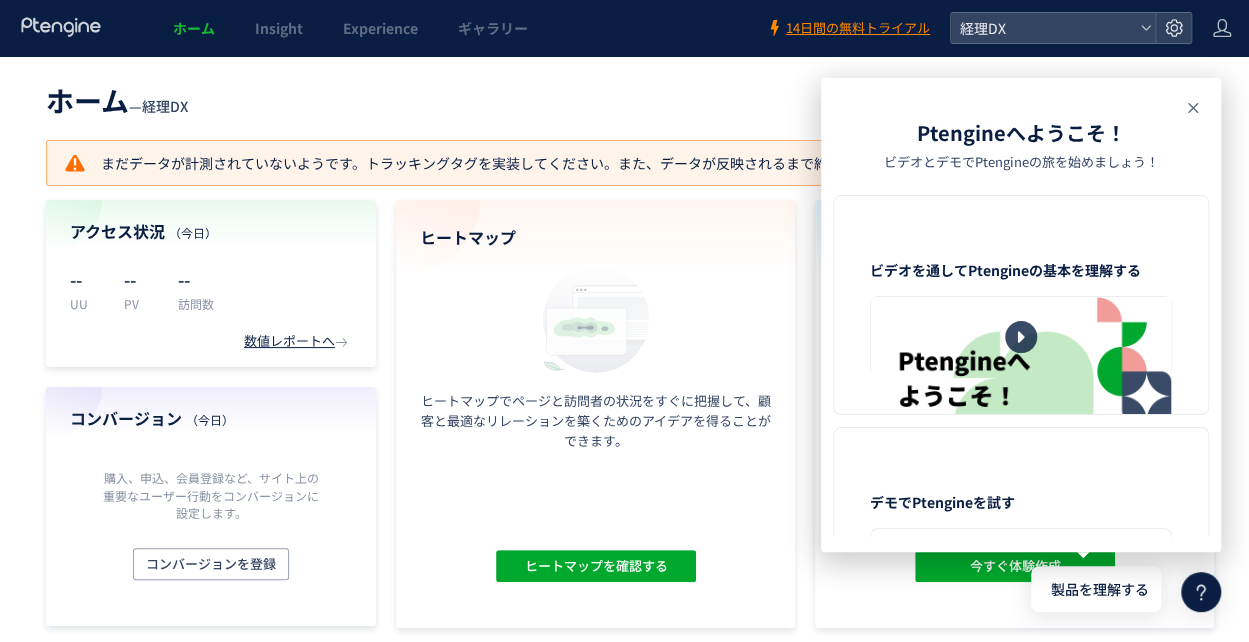 click 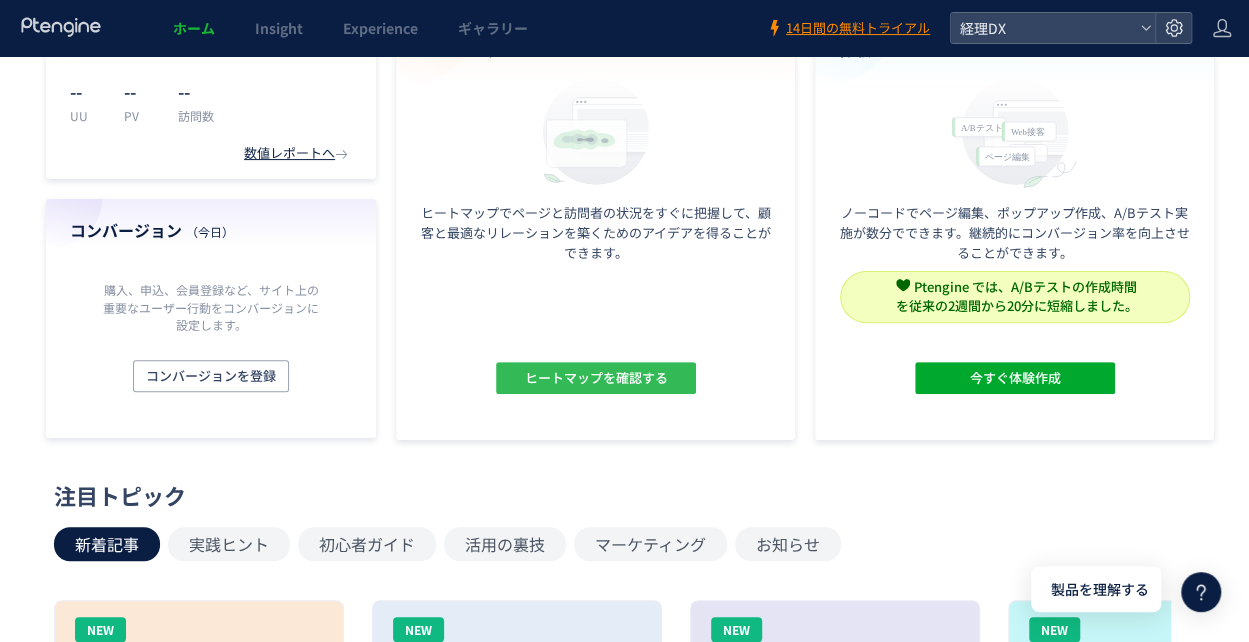 scroll, scrollTop: 153, scrollLeft: 0, axis: vertical 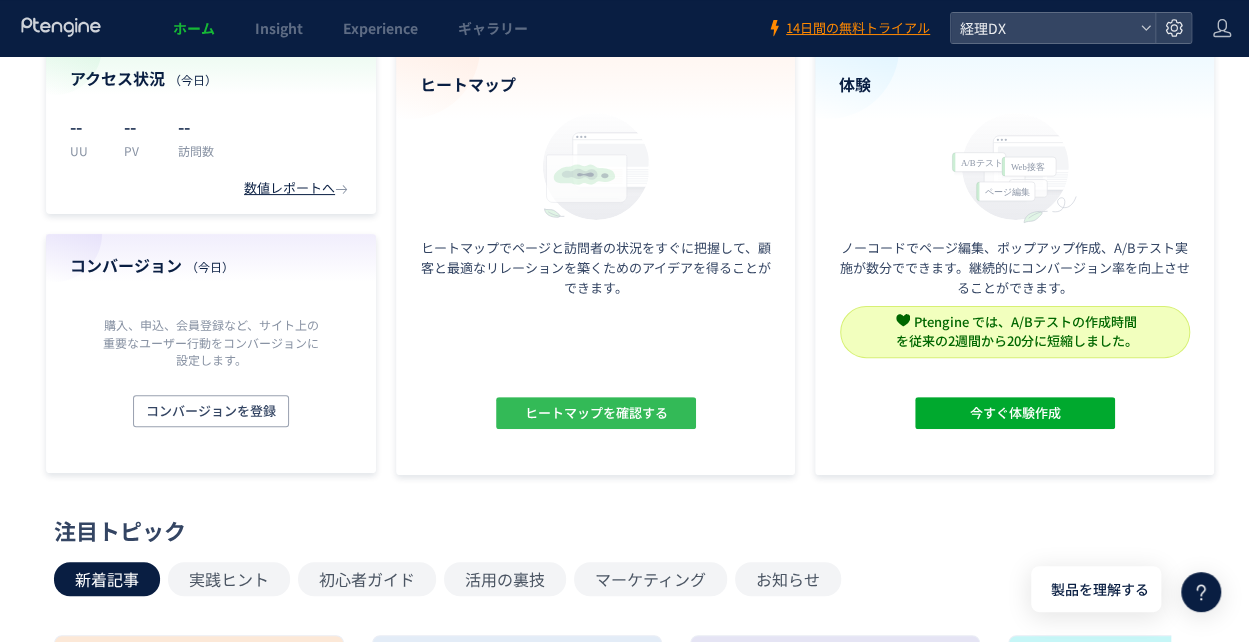 click on "ヒートマップを確認する" at bounding box center [595, 413] 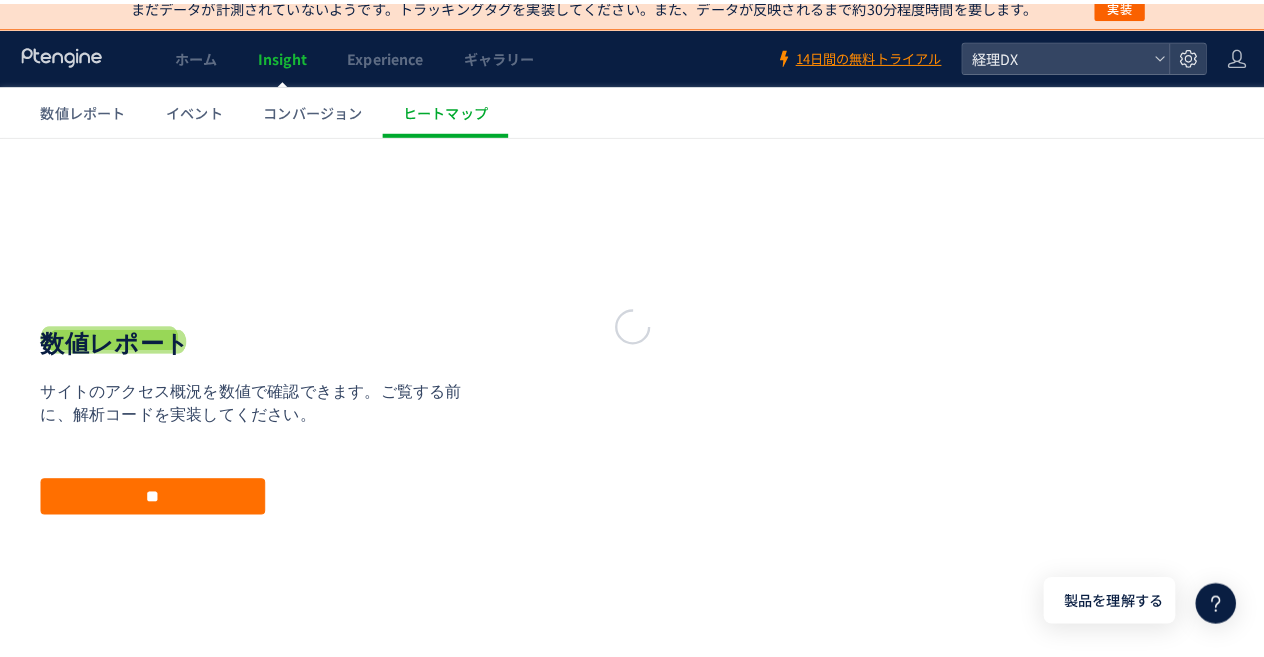 scroll, scrollTop: 0, scrollLeft: 0, axis: both 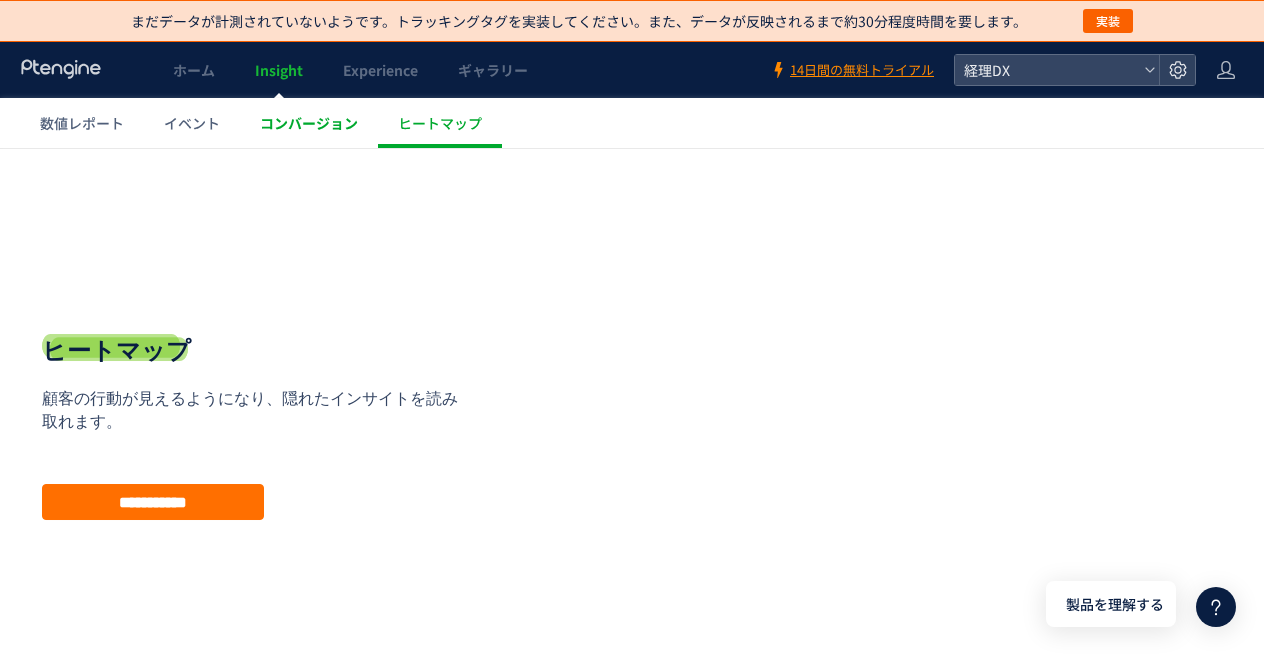 click on "コンバージョン" at bounding box center (309, 123) 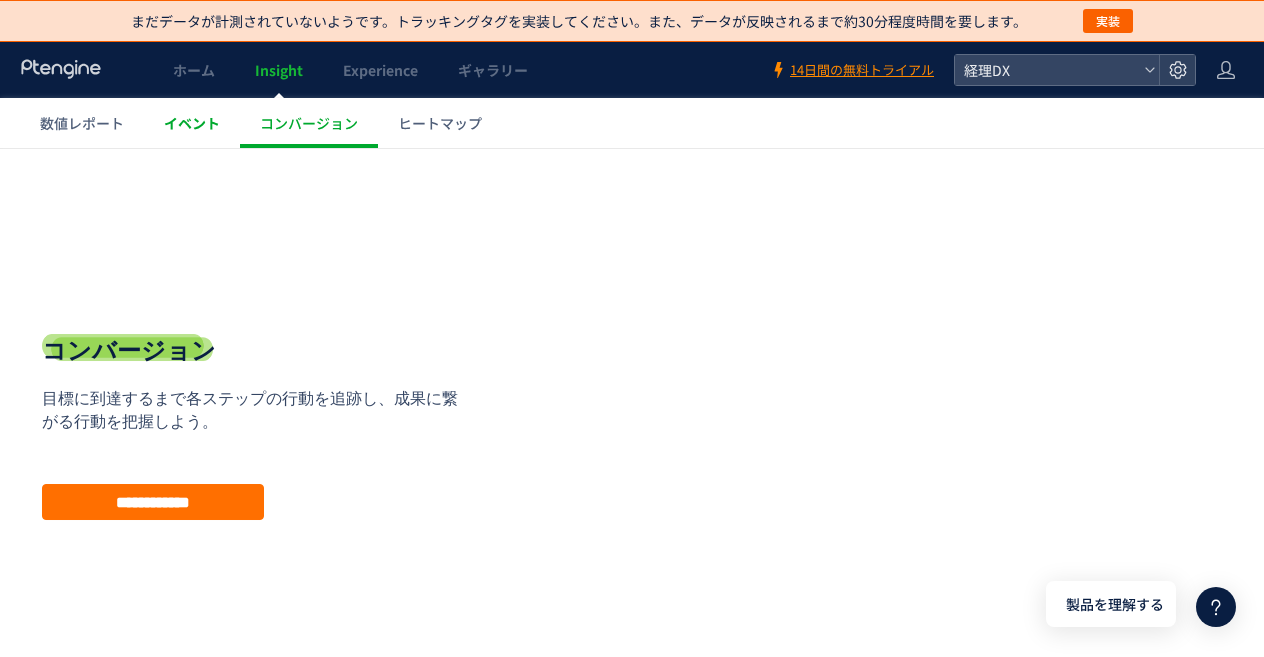 click on "イベント" at bounding box center (192, 123) 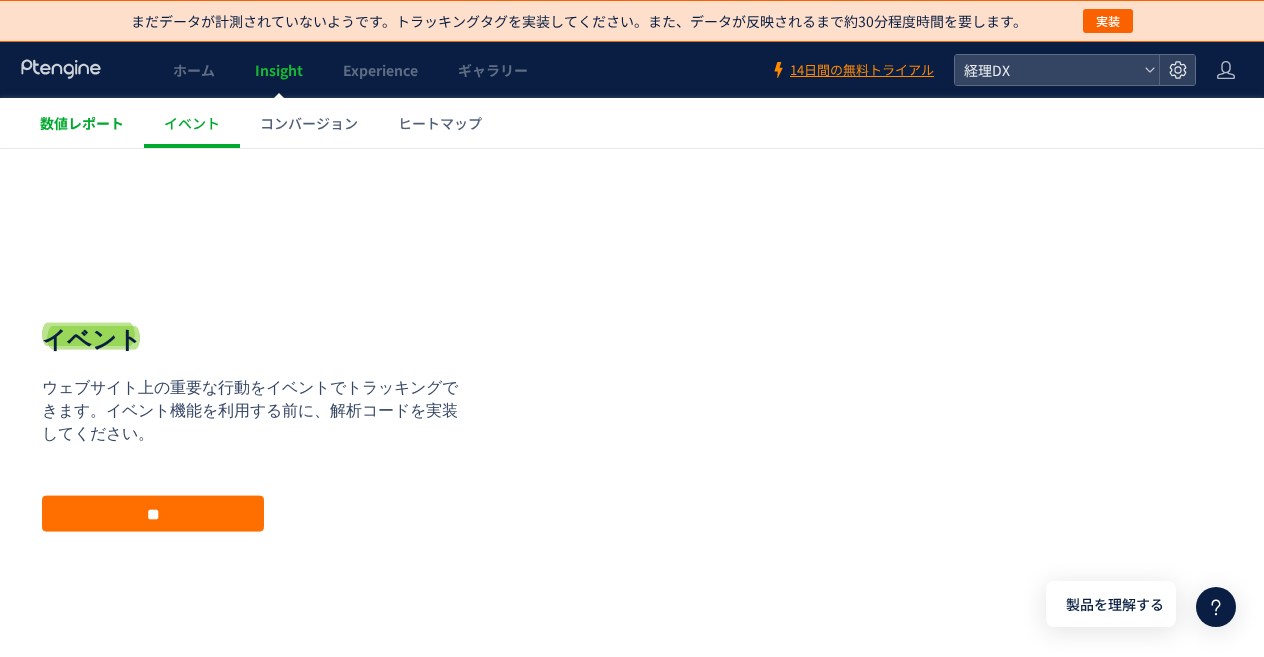 click on "数値レポート" at bounding box center (82, 123) 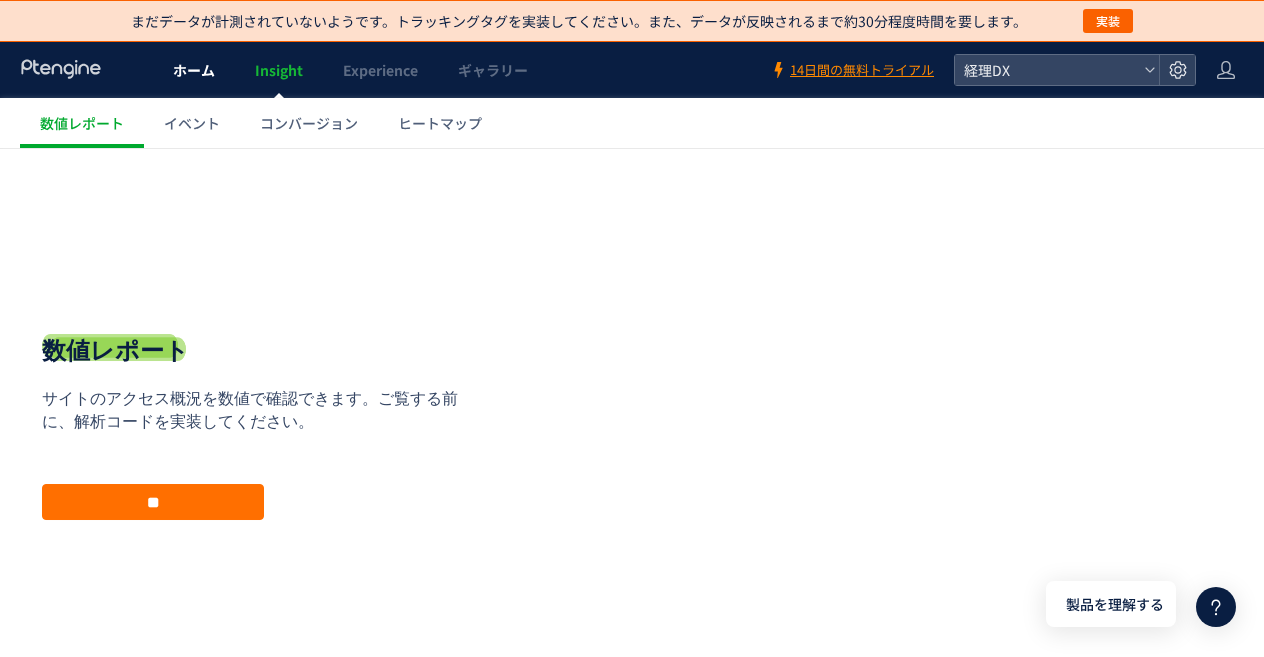 click on "ホーム" at bounding box center (194, 70) 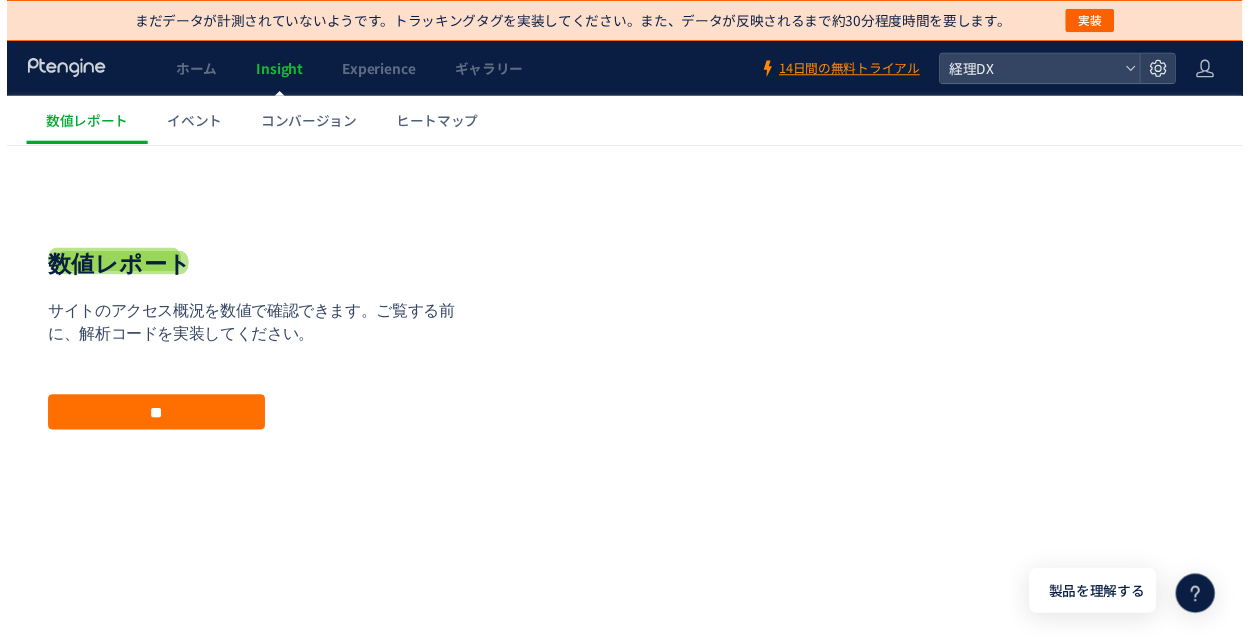 scroll, scrollTop: 0, scrollLeft: 0, axis: both 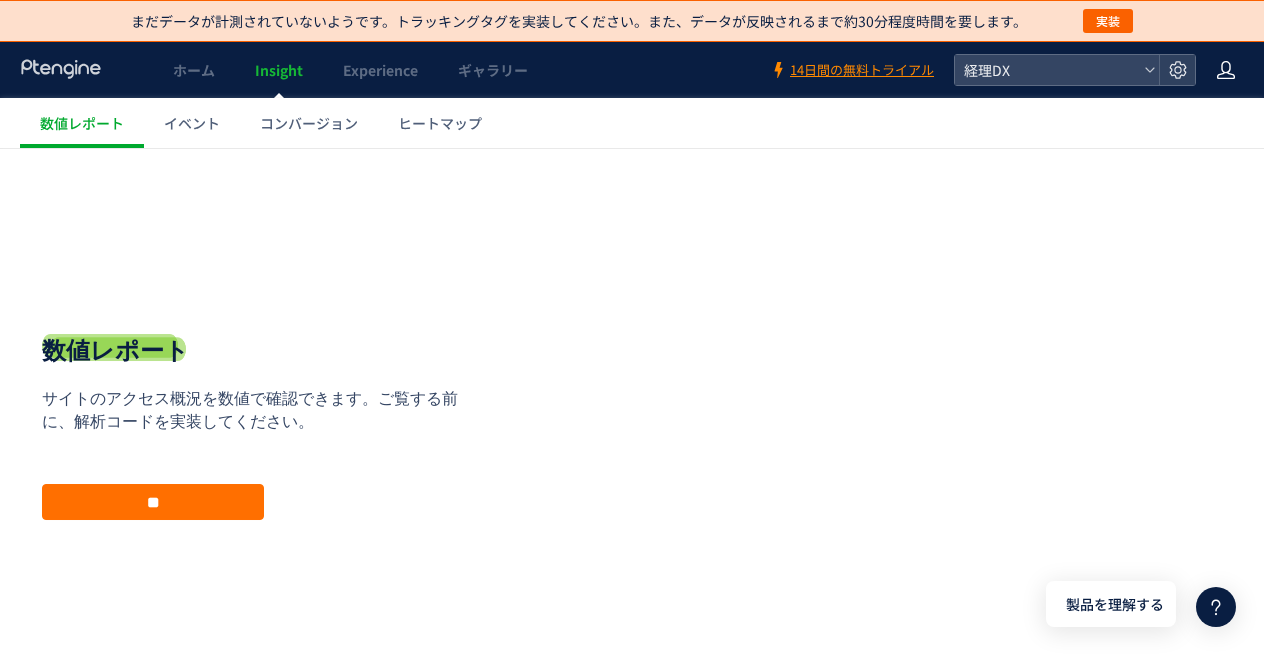 click 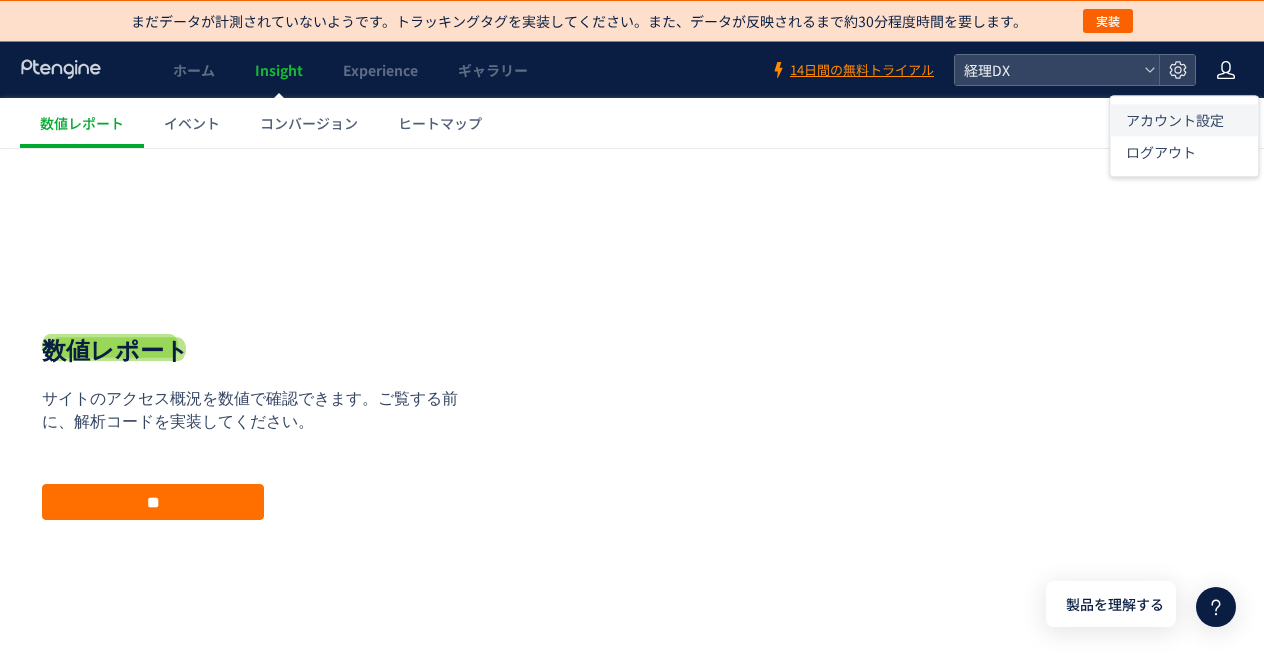 click on "アカウント設定" at bounding box center [1175, 120] 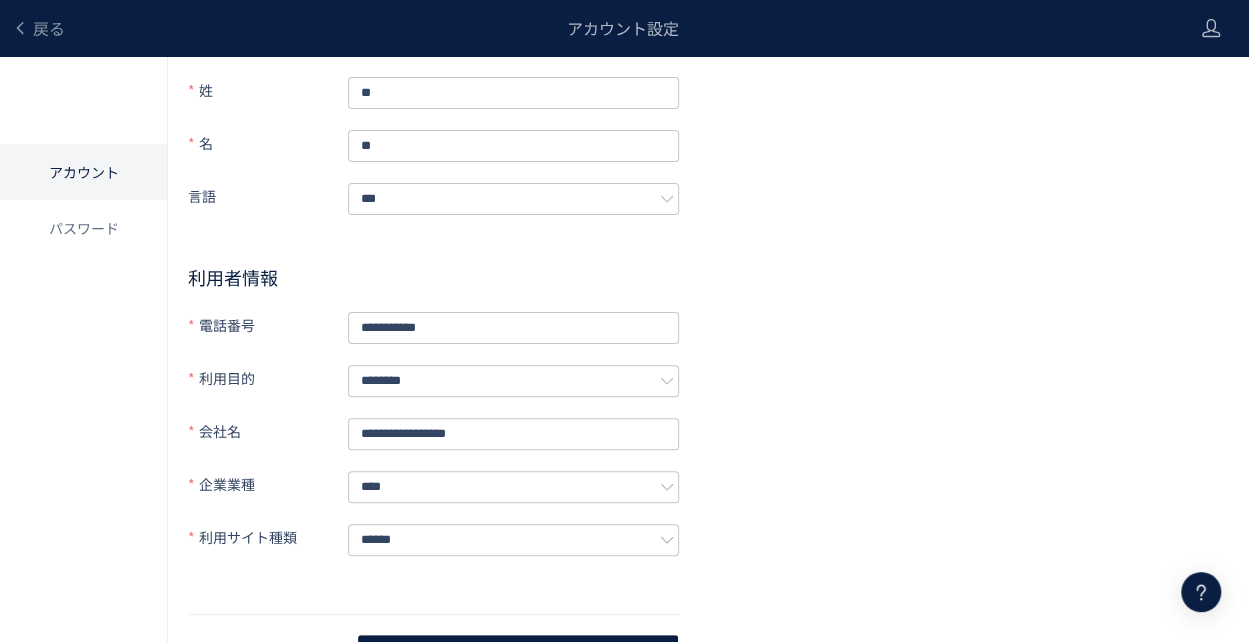 scroll, scrollTop: 154, scrollLeft: 0, axis: vertical 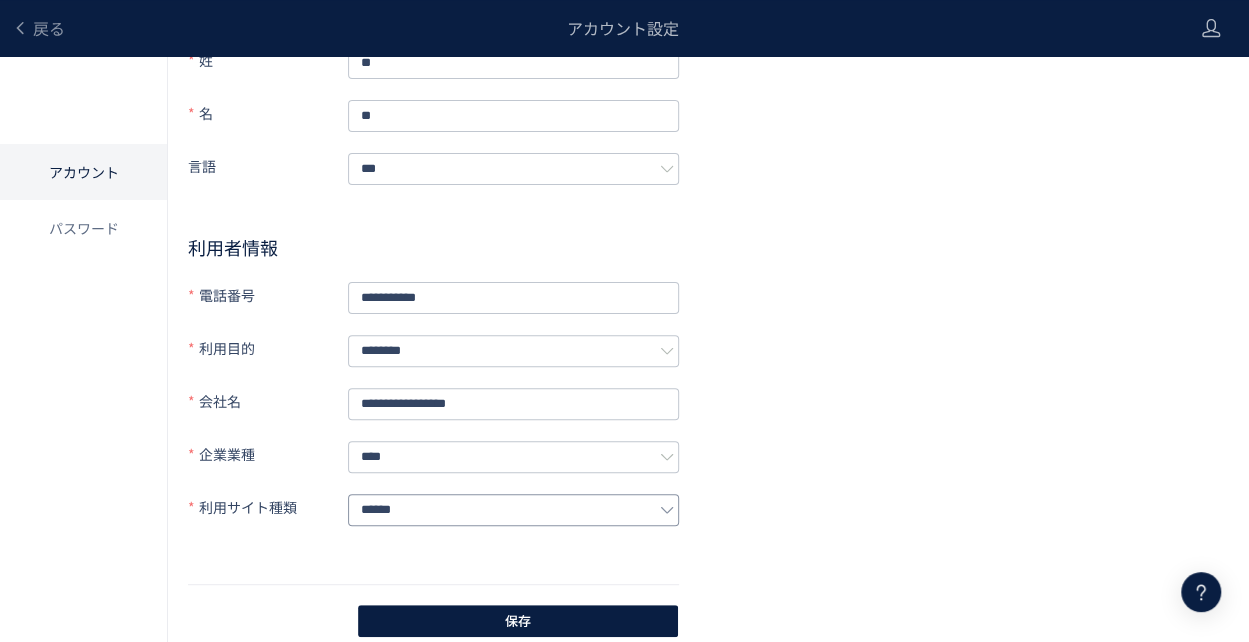 click 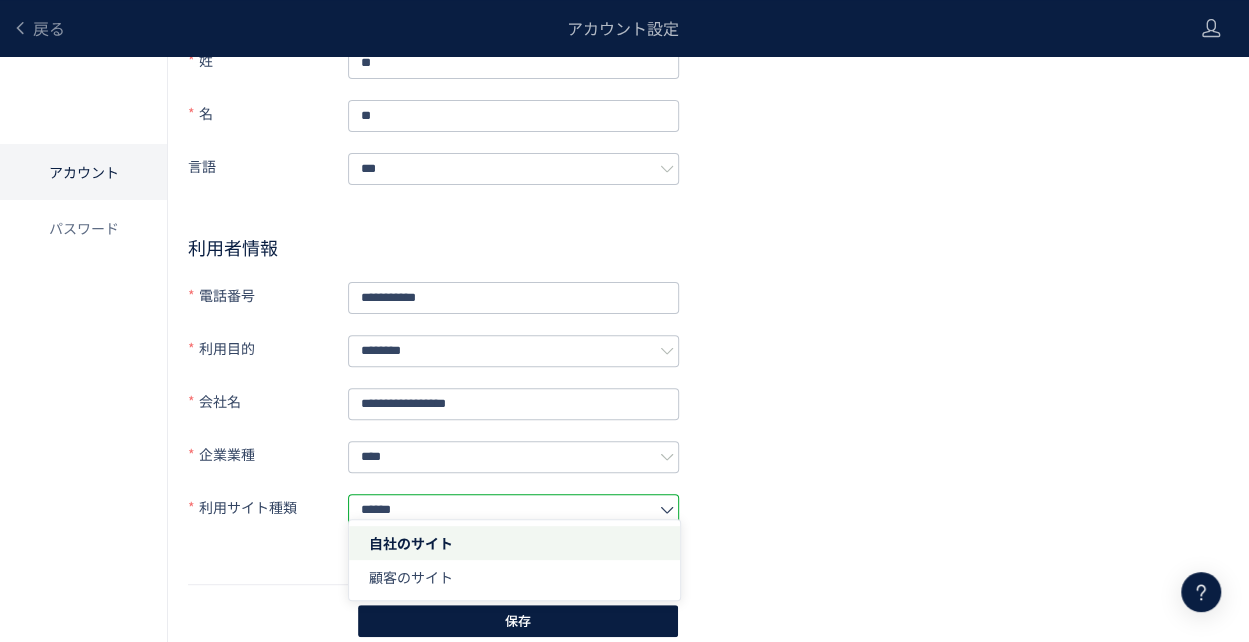 click on "**********" at bounding box center (708, 317) 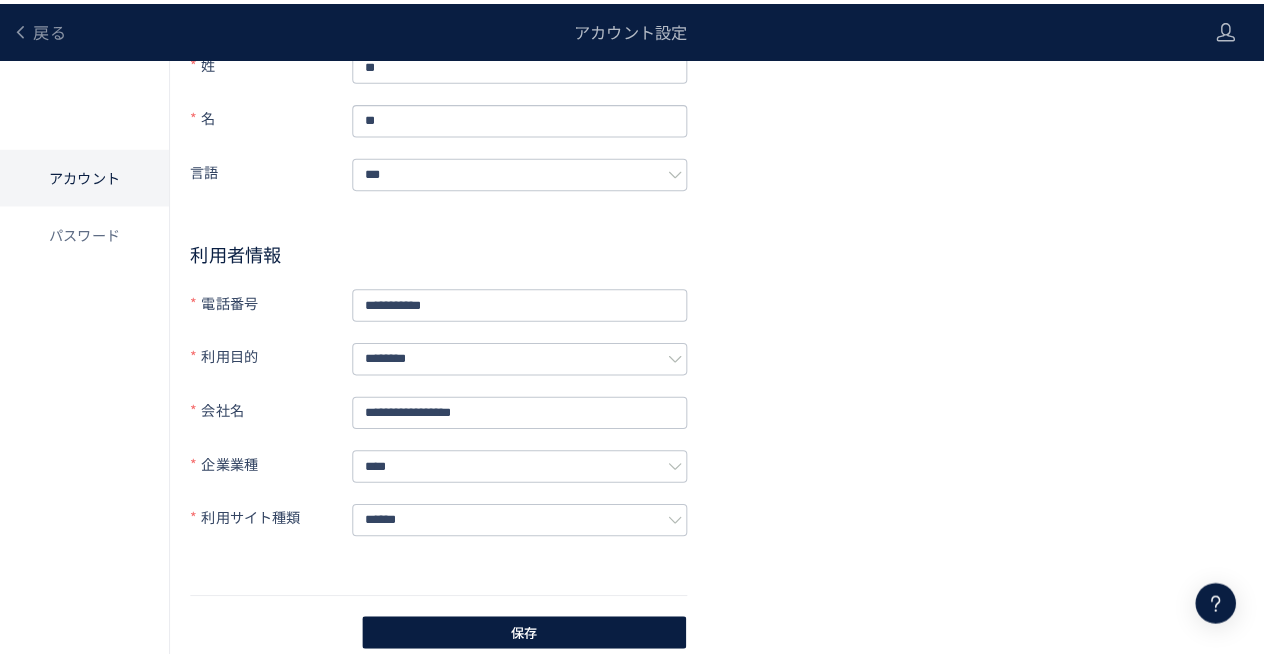 scroll, scrollTop: 0, scrollLeft: 0, axis: both 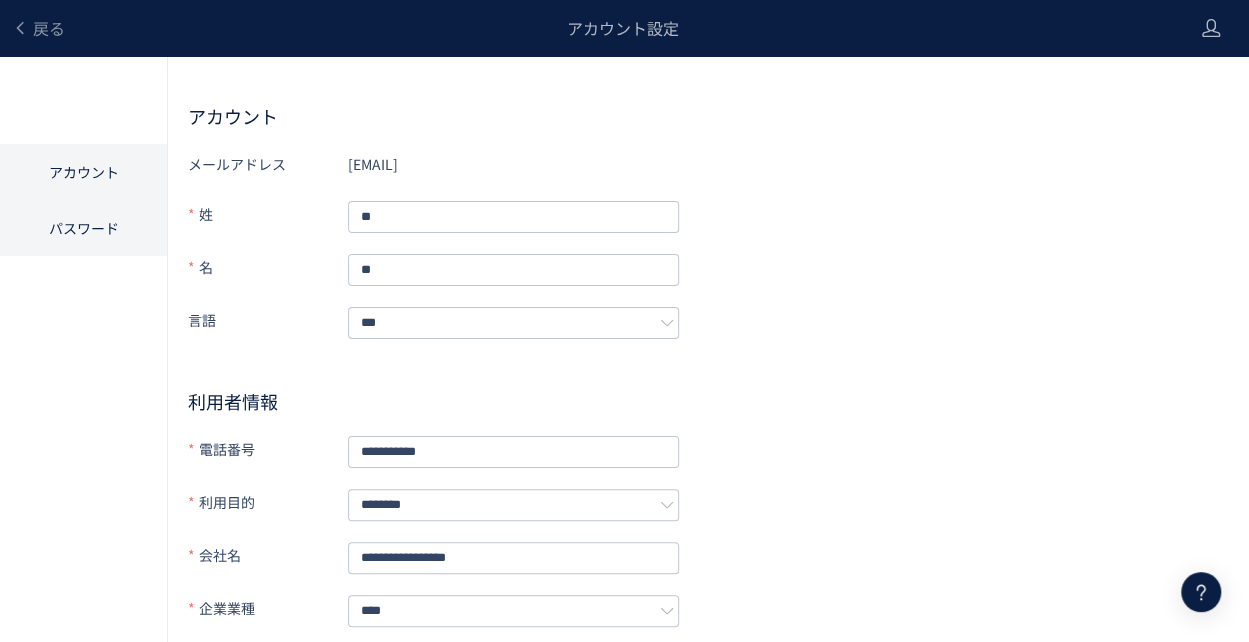 click on "パスワード" 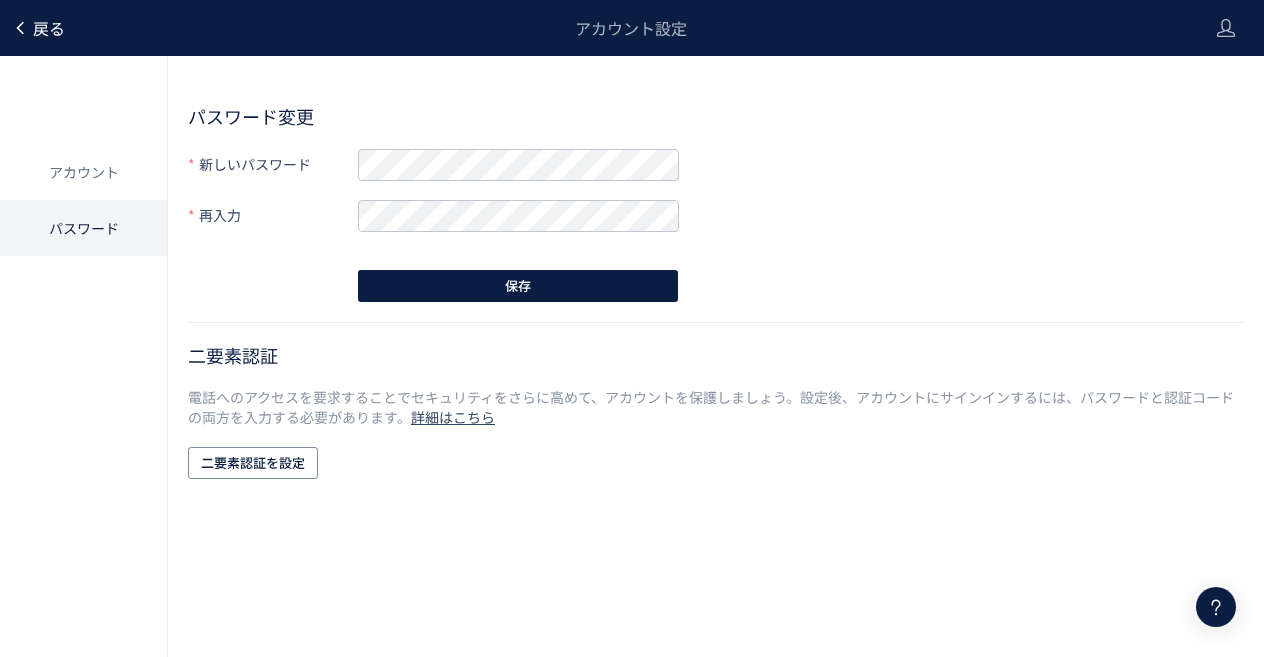 click 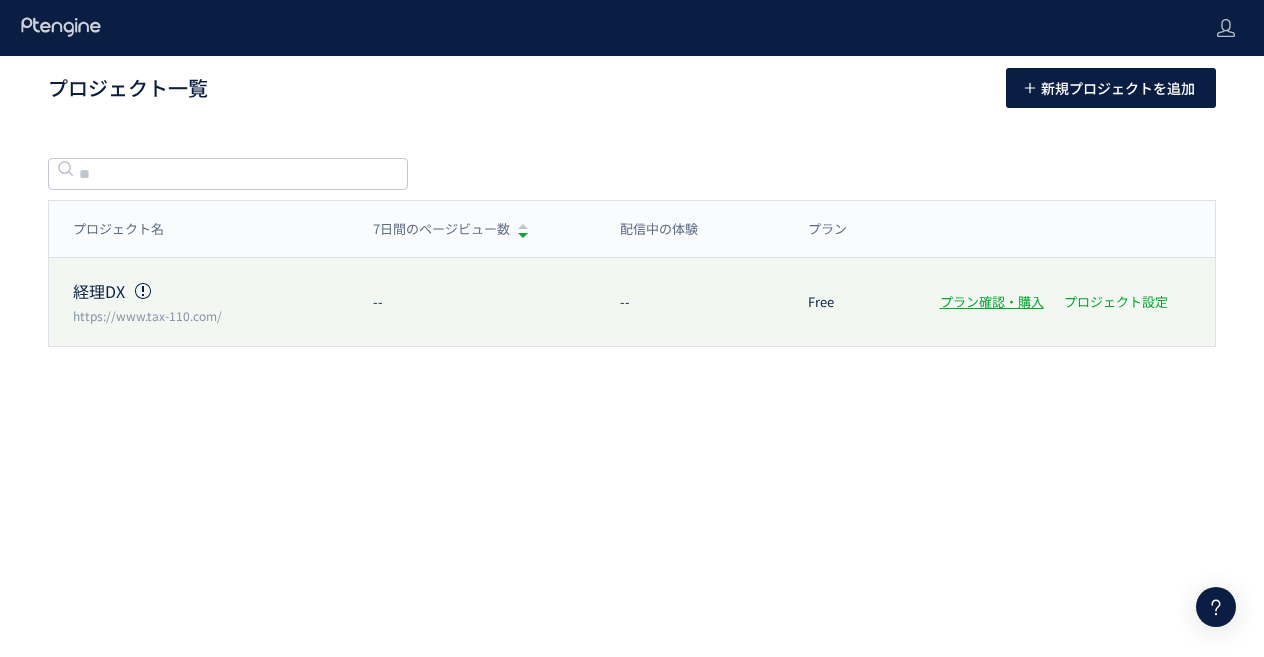 click on "プロジェクト設定" 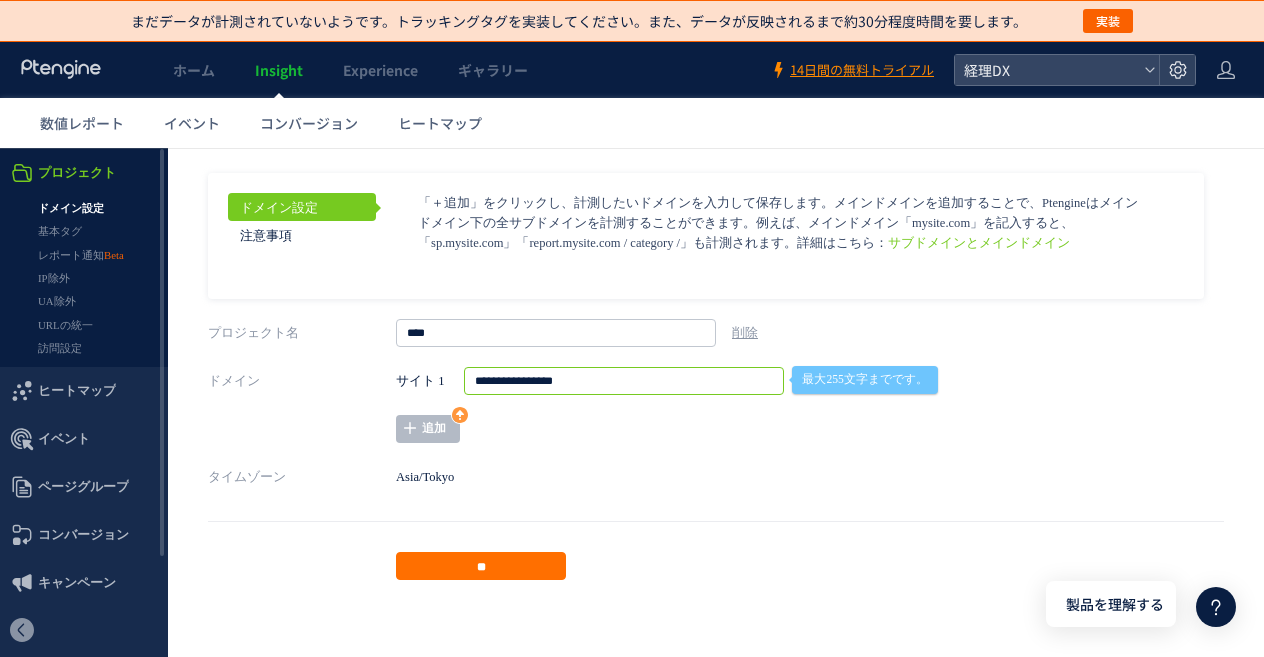 drag, startPoint x: 610, startPoint y: 384, endPoint x: 375, endPoint y: 355, distance: 236.78261 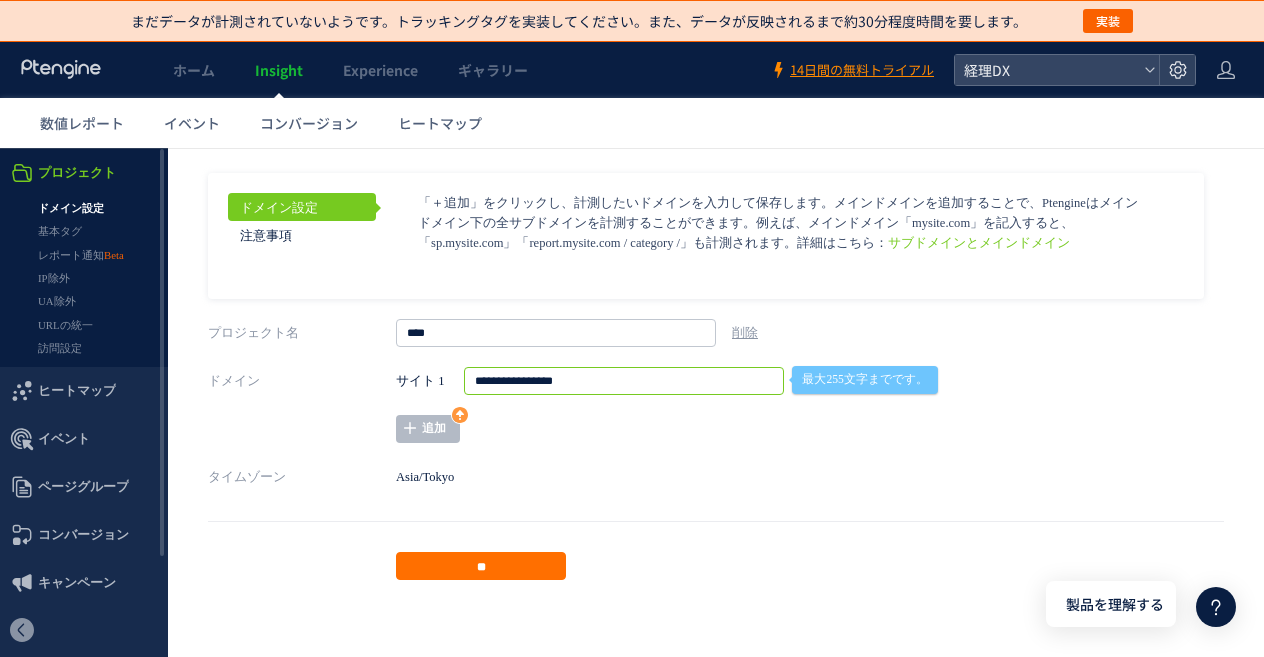 click on "ドメイン設定
注意事項
サブドメインとメインドメイン
ページグループを
**** **" at bounding box center [716, 376] 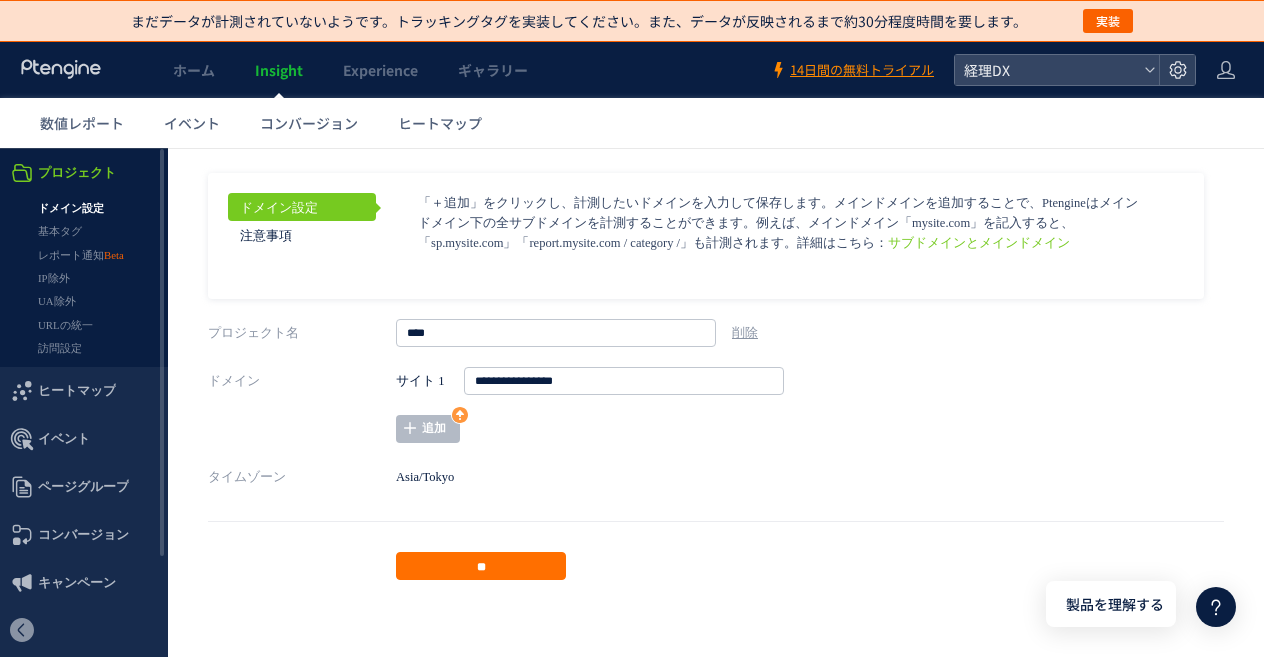 click on "タイムゾーン
Asia/Tokyo" at bounding box center (716, 477) 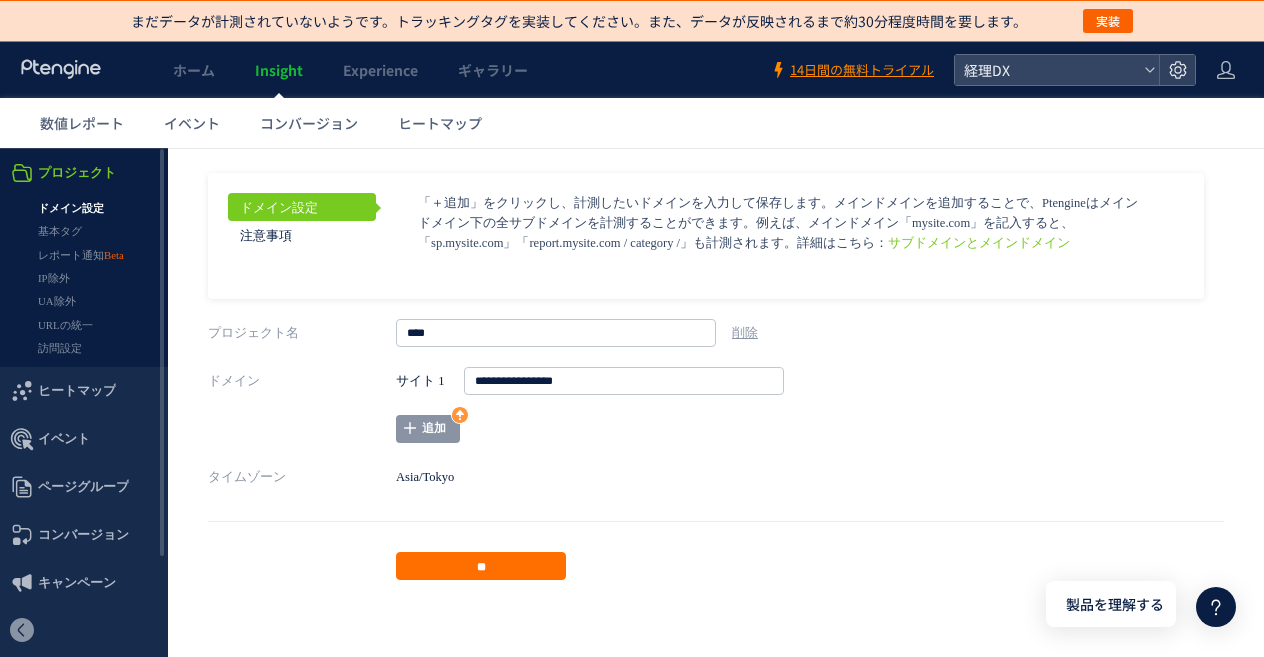 click on "追加" at bounding box center (428, 429) 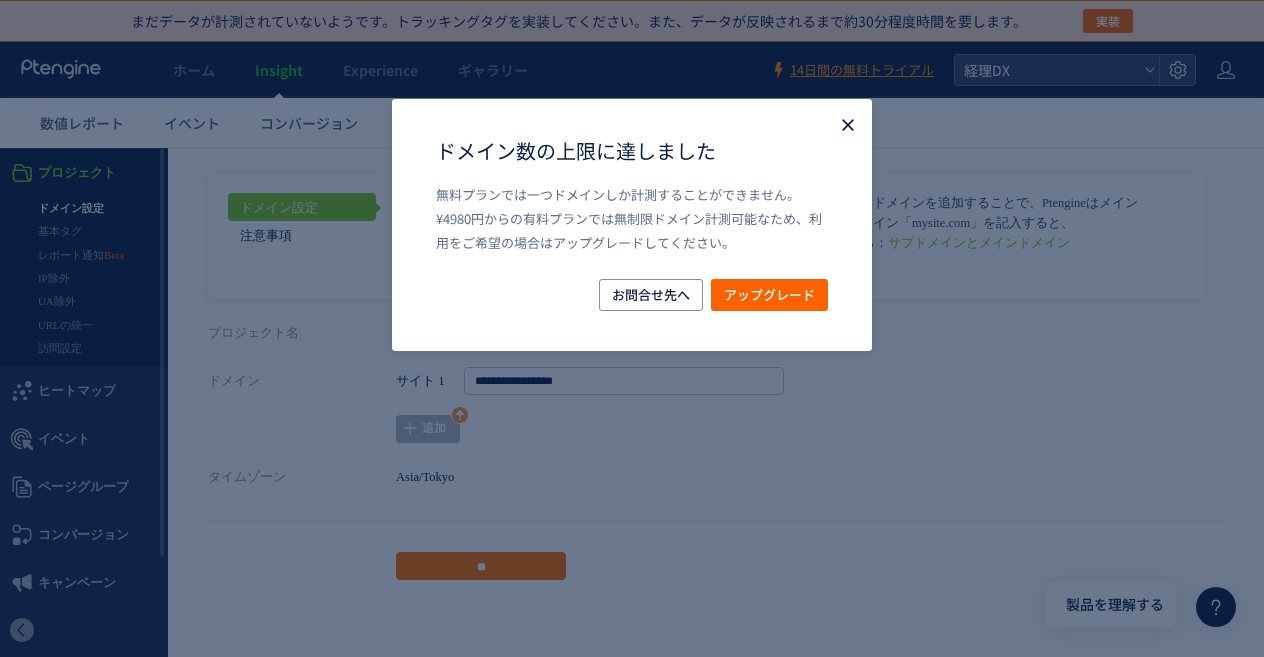 click 